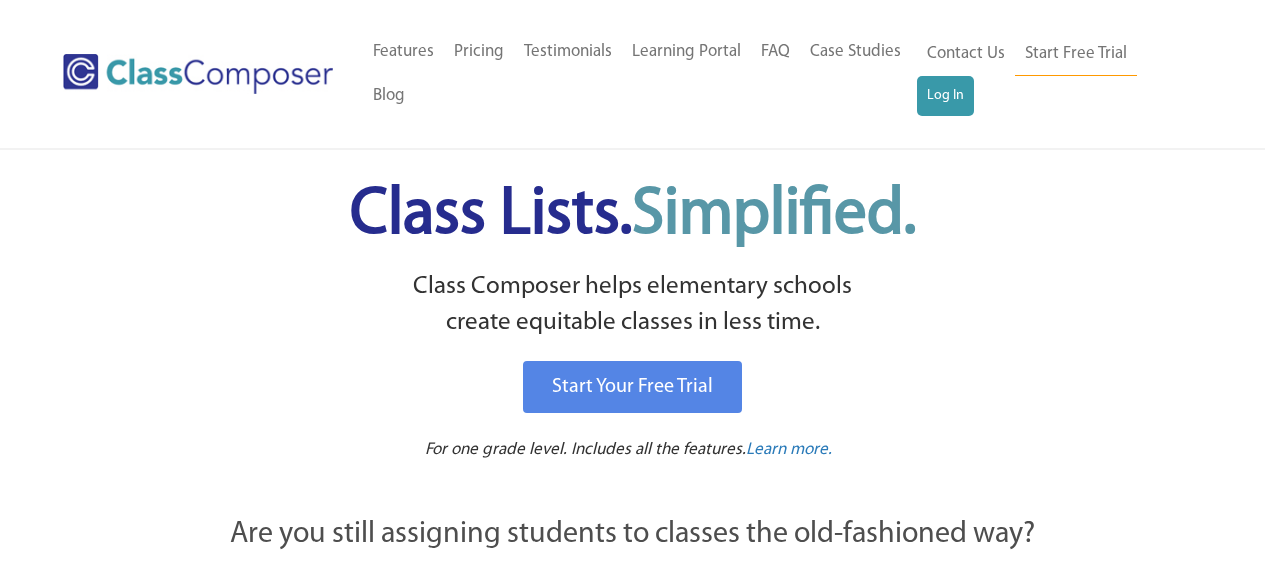 scroll, scrollTop: 0, scrollLeft: 0, axis: both 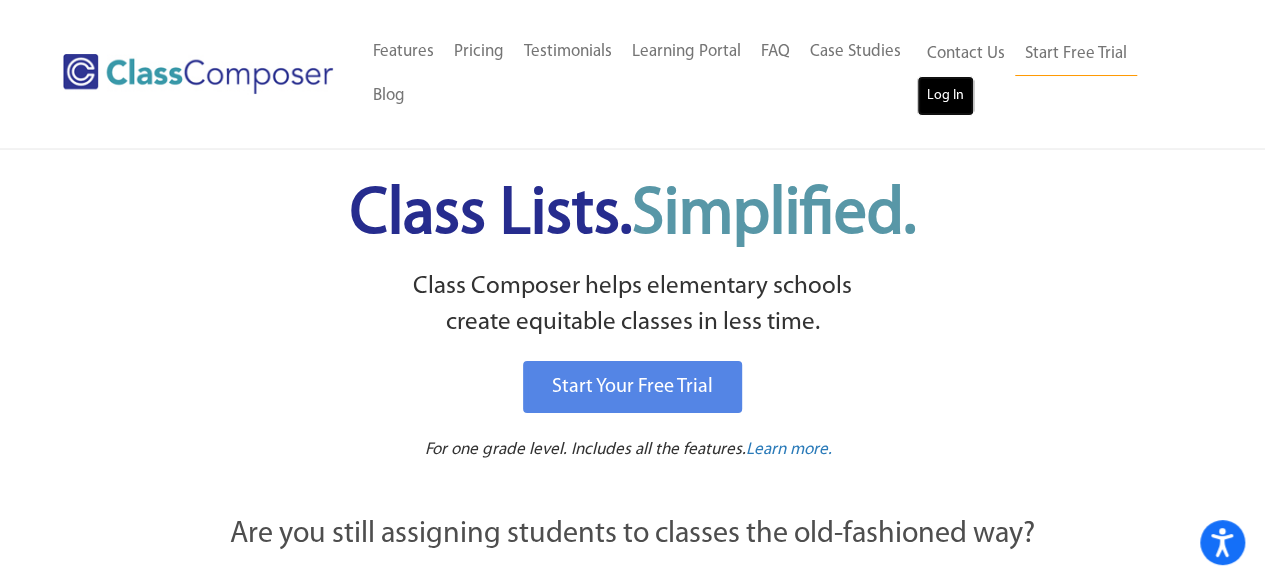 click on "Log In" at bounding box center [945, 96] 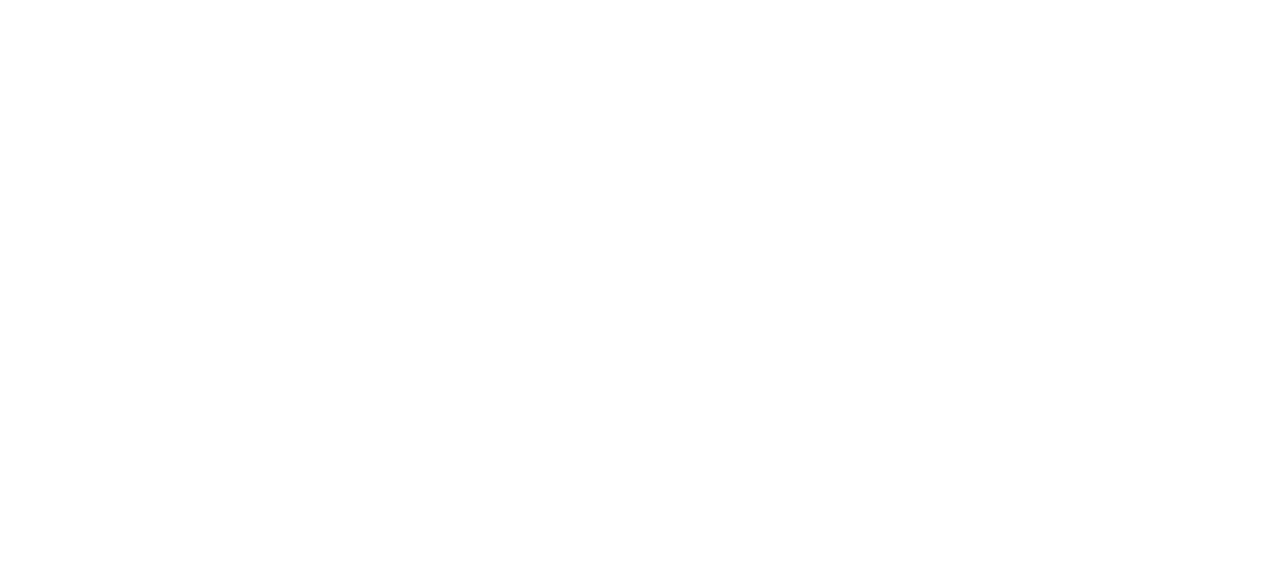 scroll, scrollTop: 0, scrollLeft: 0, axis: both 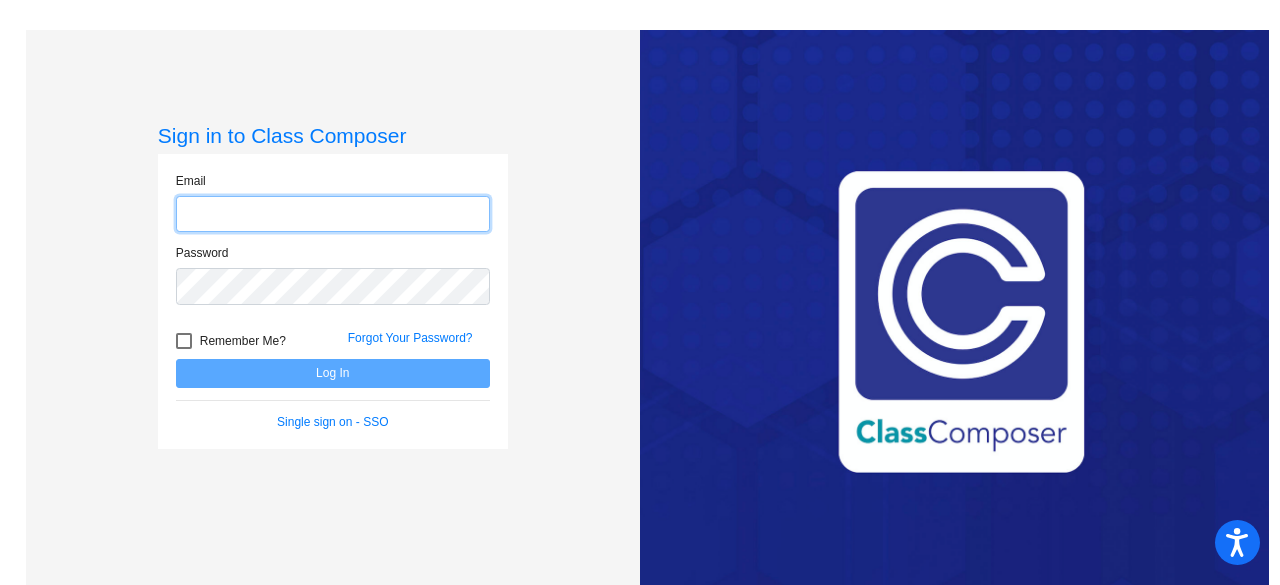 type on "rharter@lcusd.net" 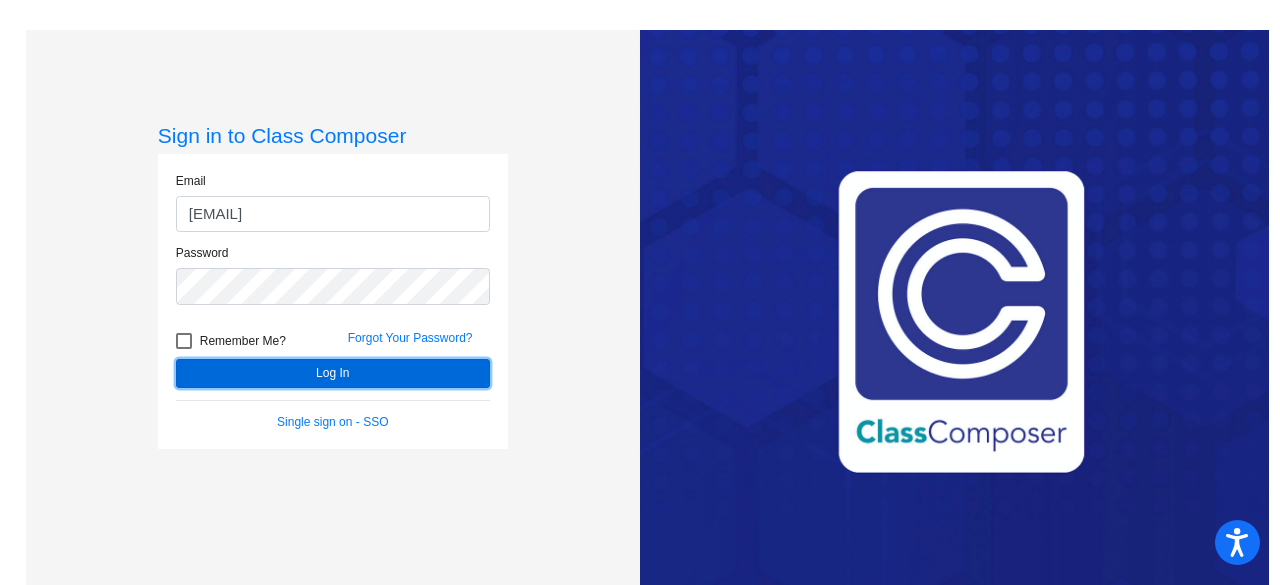 click on "Log In" 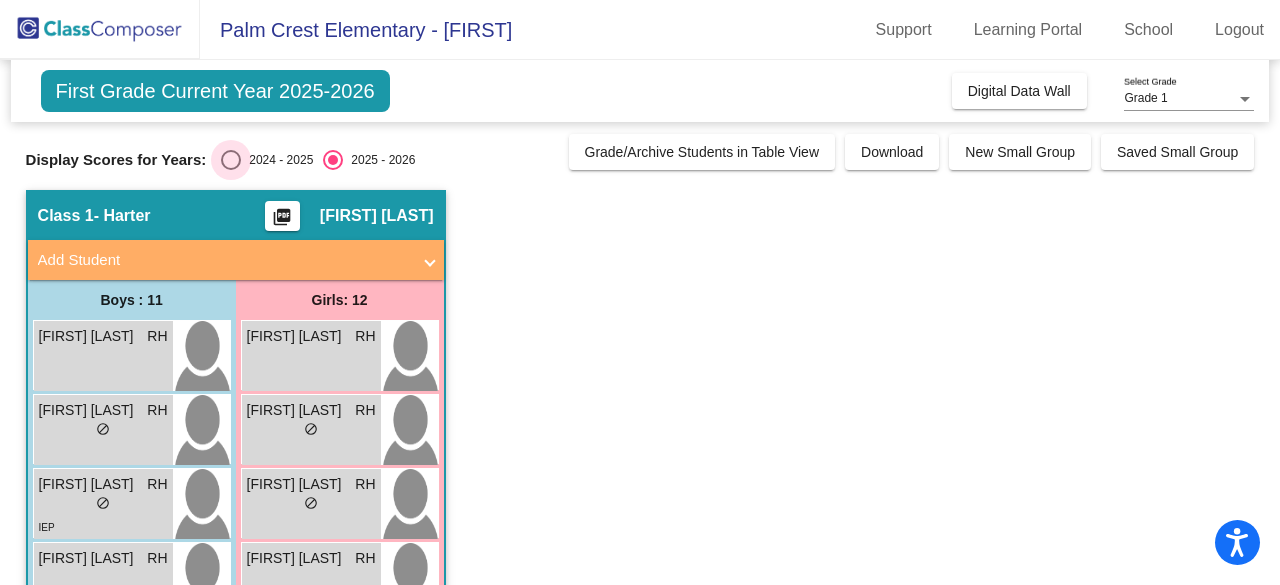 click at bounding box center [231, 160] 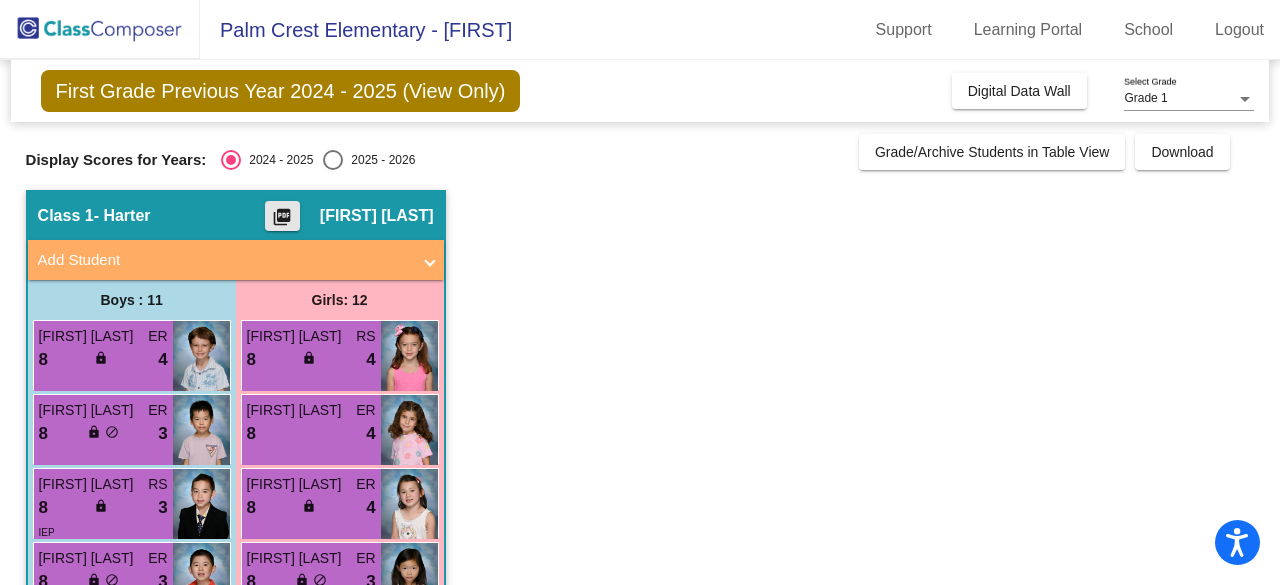 click on "picture_as_pdf" 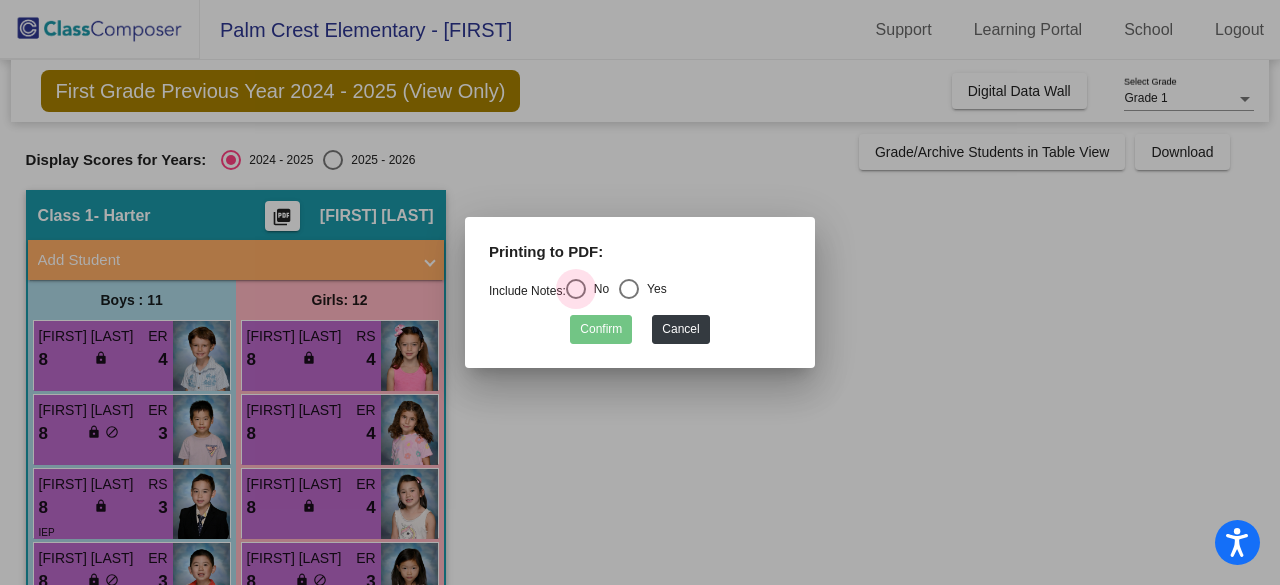 click at bounding box center (576, 289) 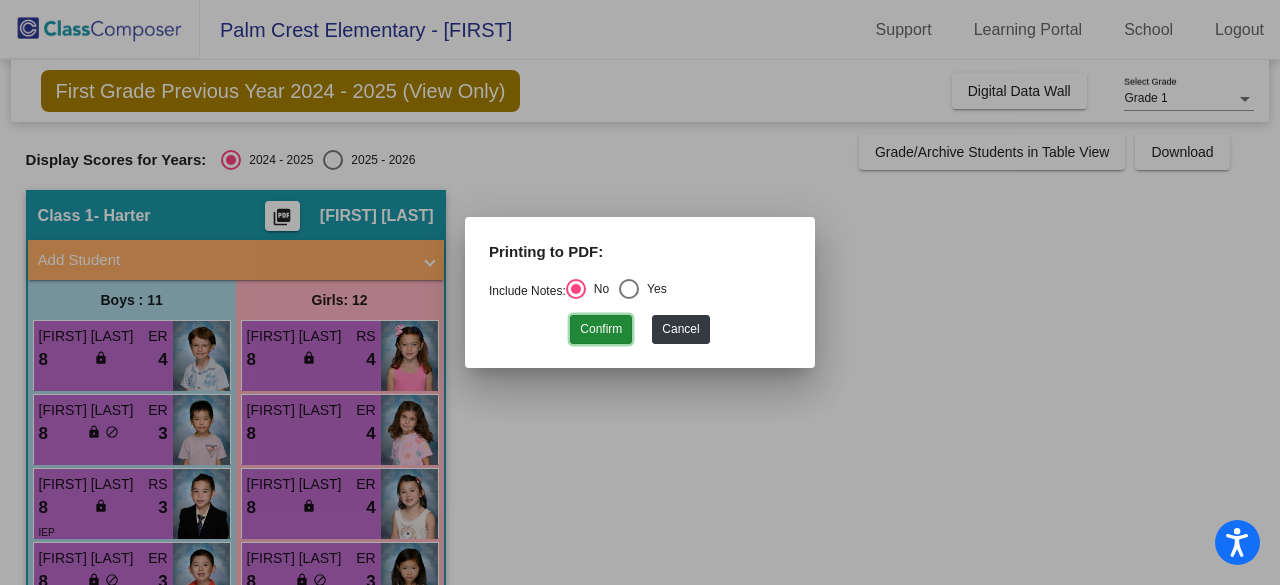 click on "Confirm" at bounding box center (601, 329) 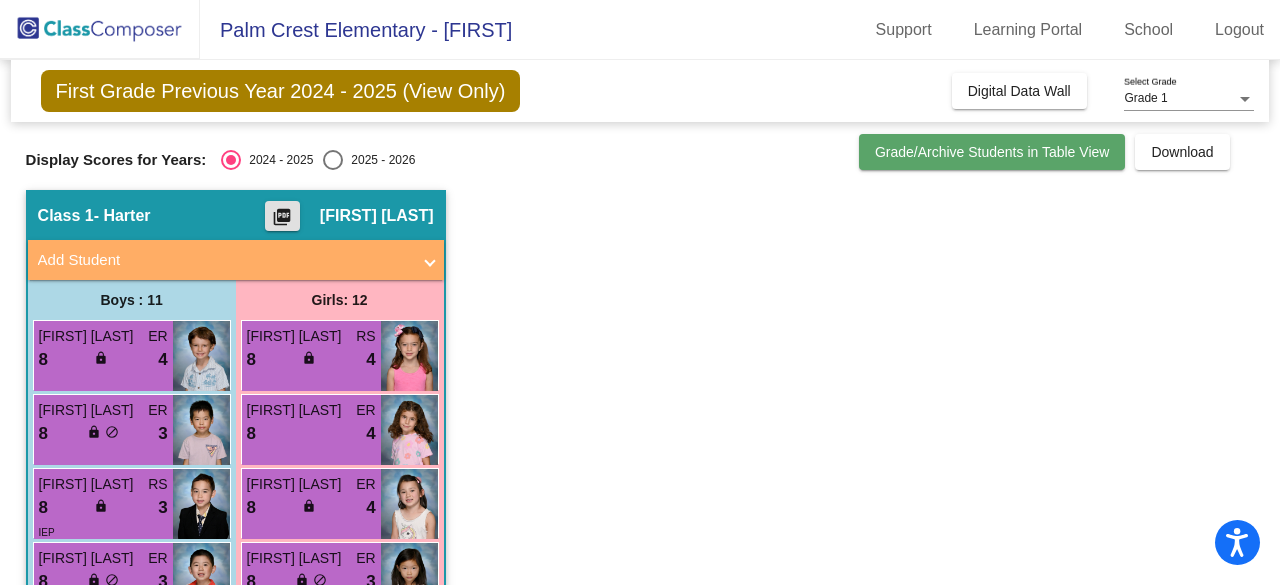 click on "Grade/Archive Students in Table View" 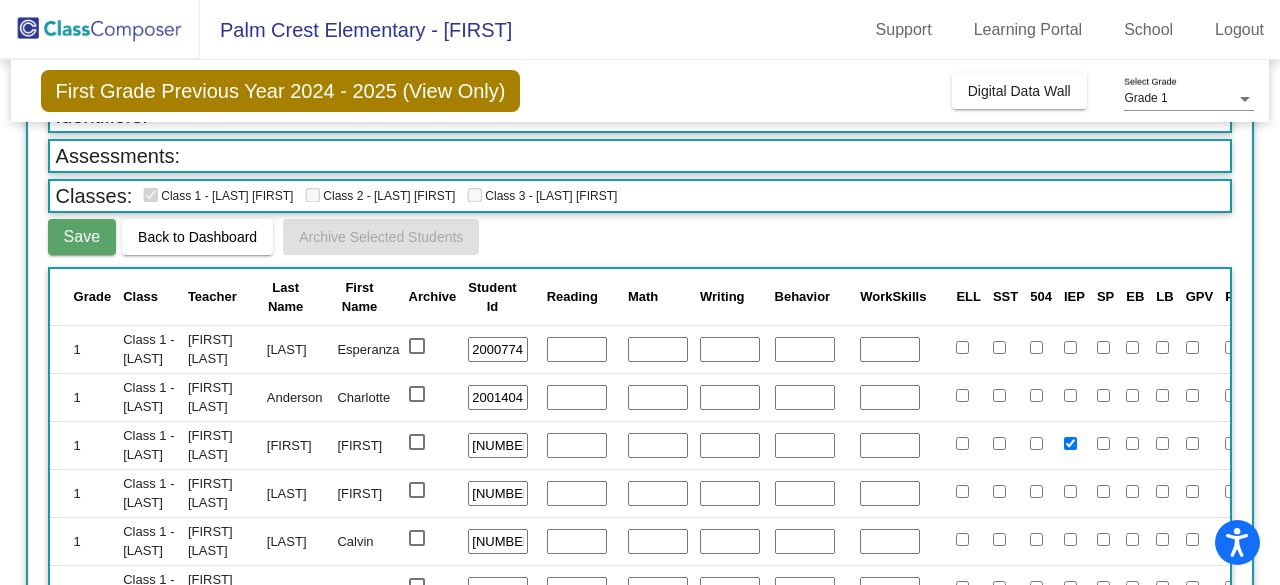 scroll, scrollTop: 210, scrollLeft: 0, axis: vertical 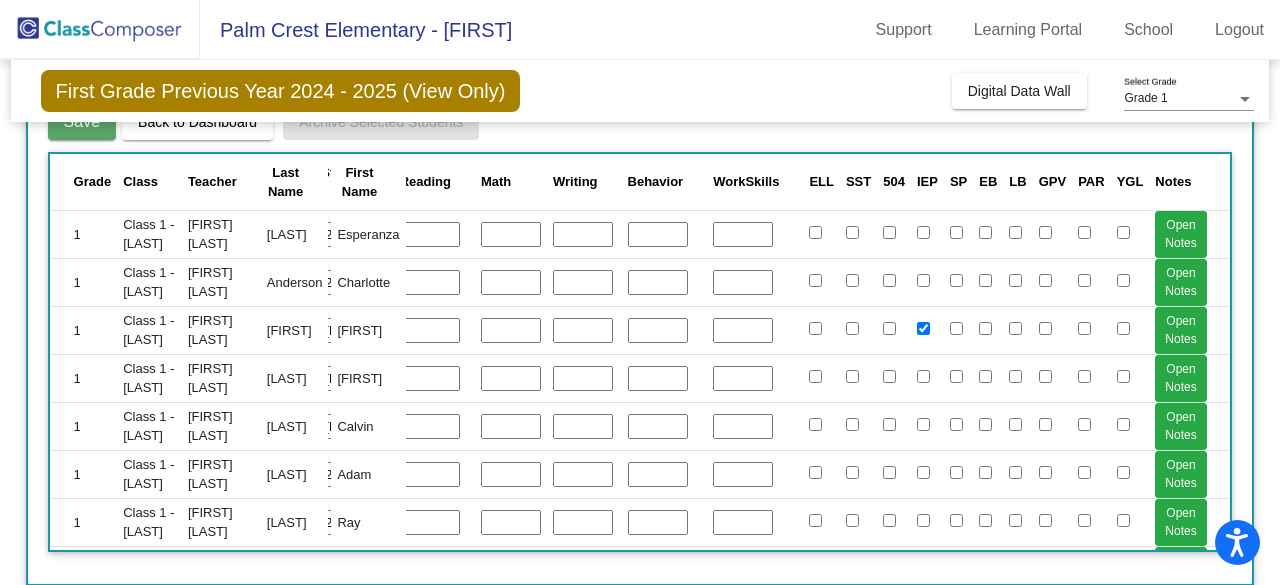 click 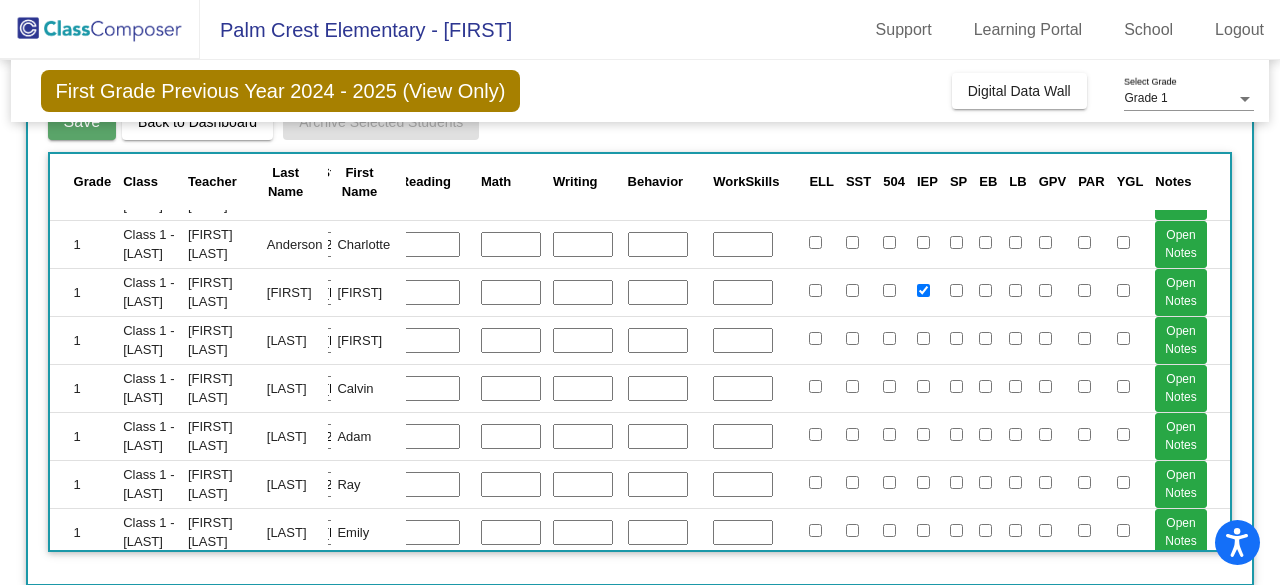 scroll, scrollTop: 0, scrollLeft: 168, axis: horizontal 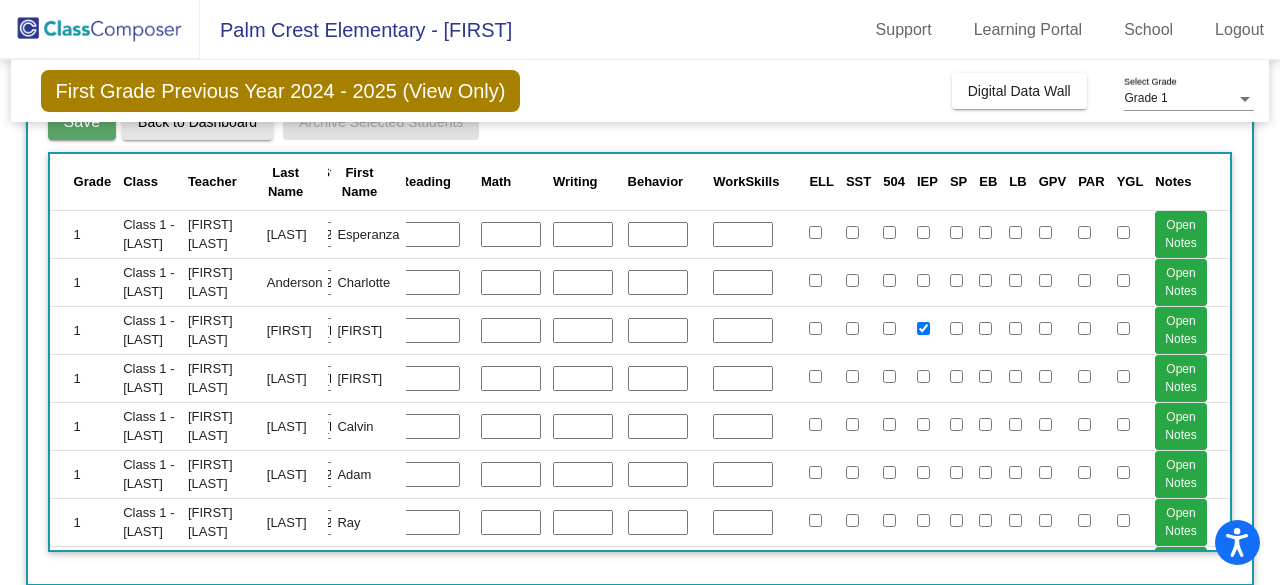 click on "Back to Dashboard" 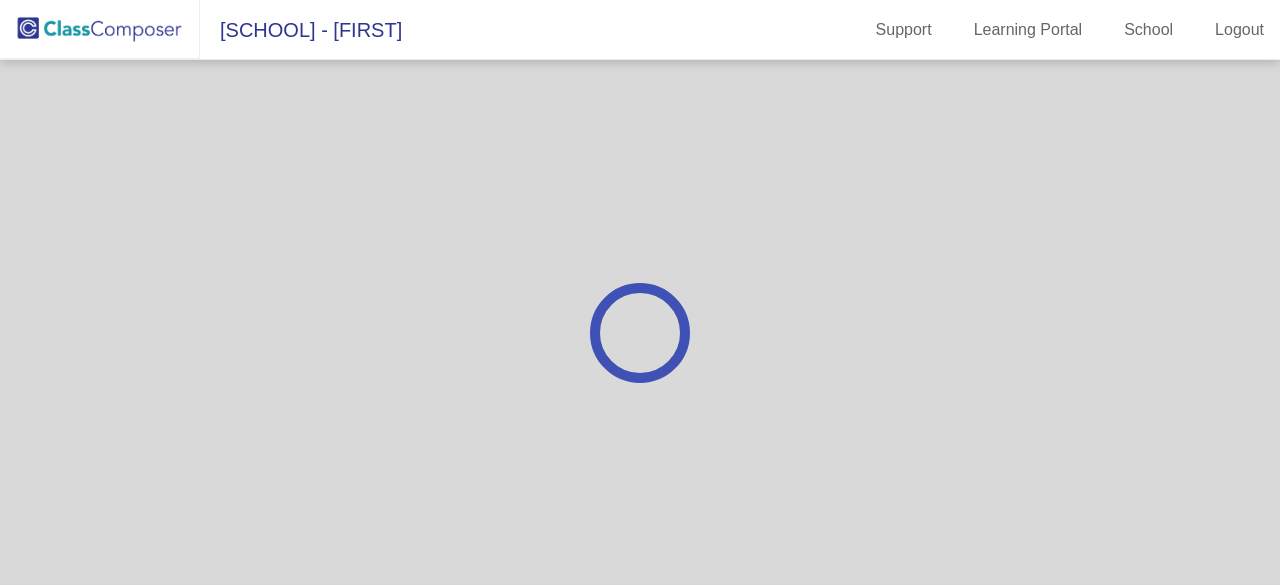 scroll, scrollTop: 0, scrollLeft: 0, axis: both 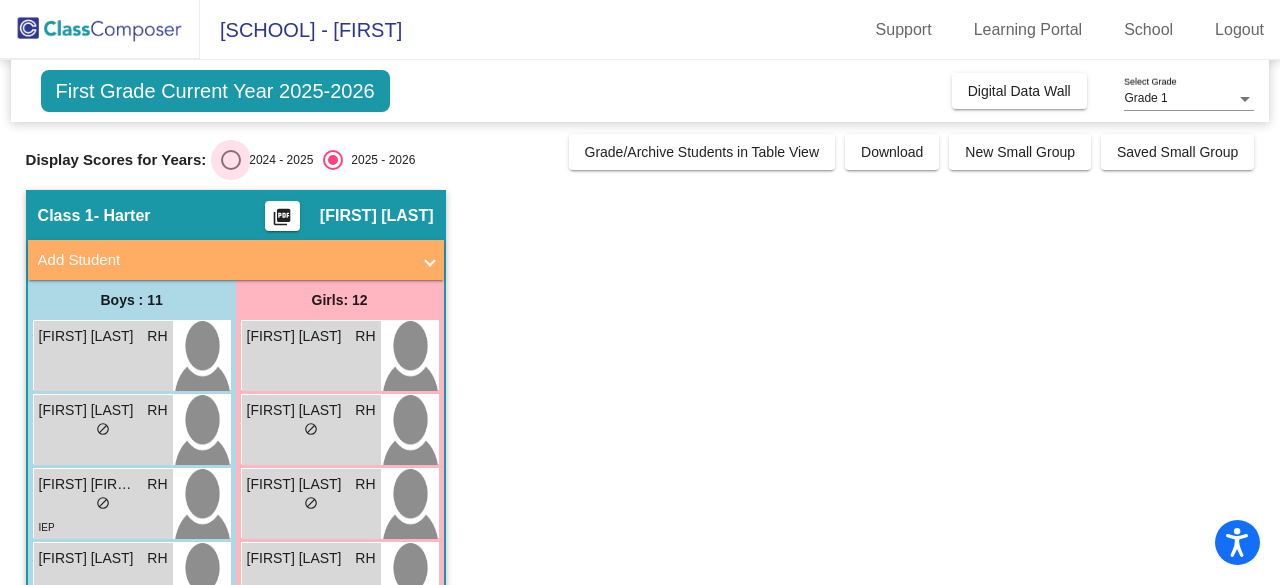 click at bounding box center (231, 160) 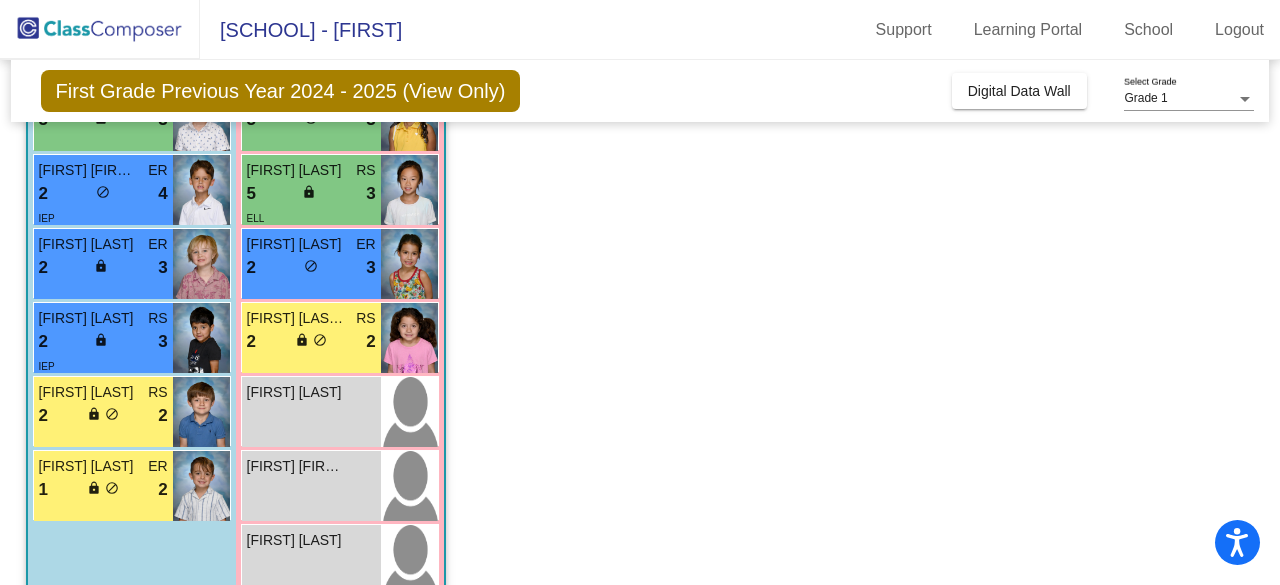 scroll, scrollTop: 610, scrollLeft: 0, axis: vertical 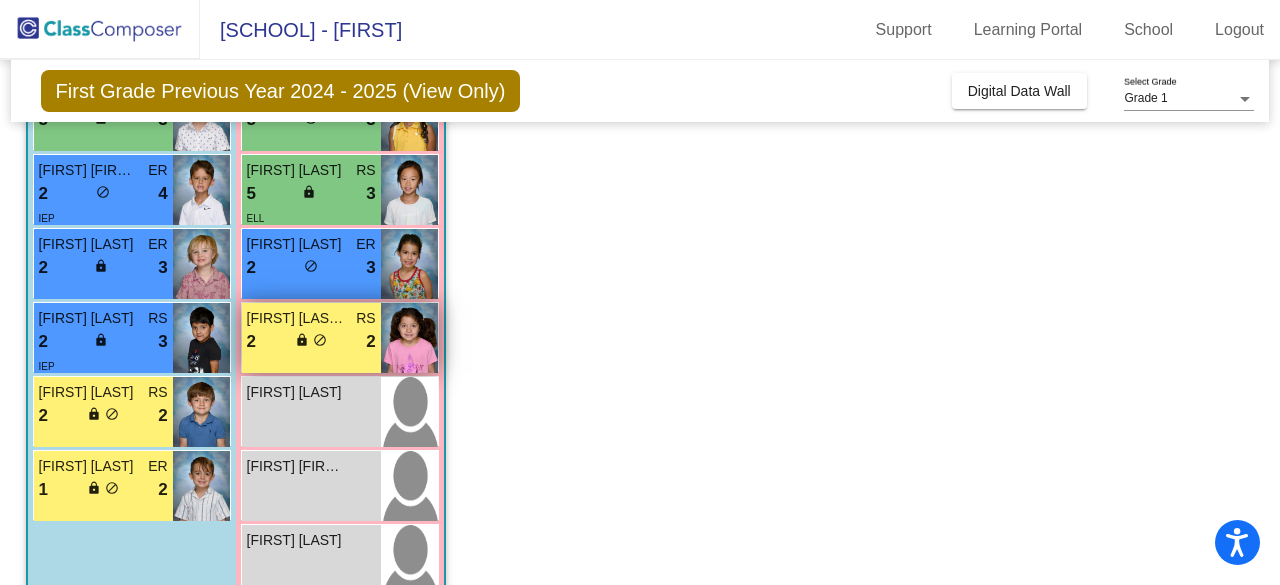 click on "2 lock do_not_disturb_alt 2" at bounding box center (311, 342) 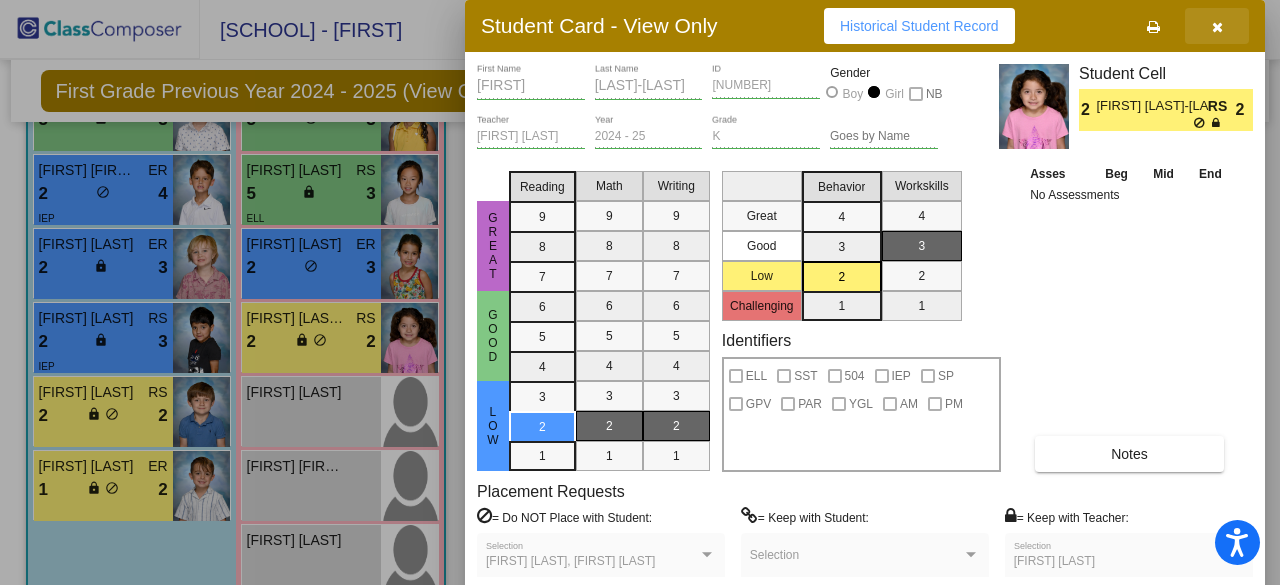 click at bounding box center (1217, 27) 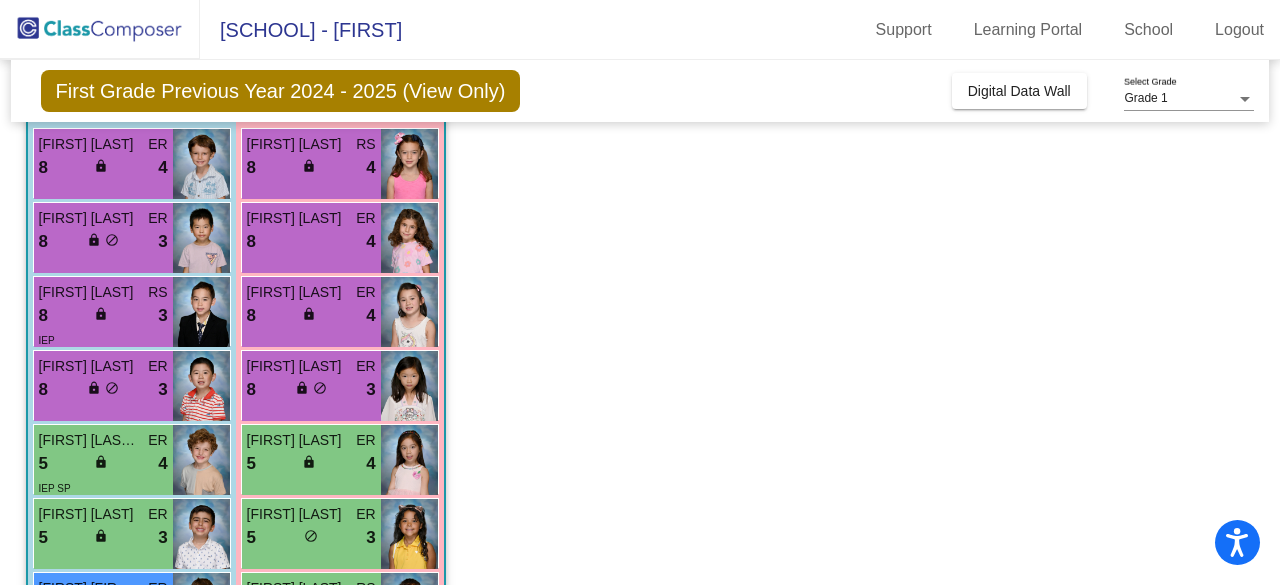 scroll, scrollTop: 0, scrollLeft: 0, axis: both 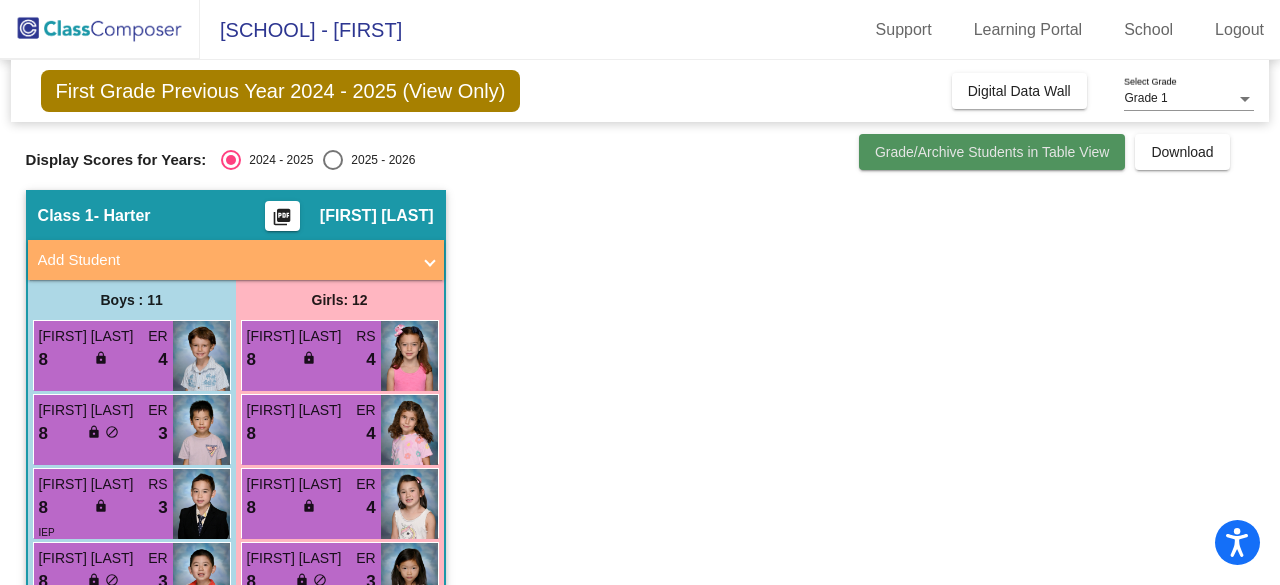 click on "Grade/Archive Students in Table View" 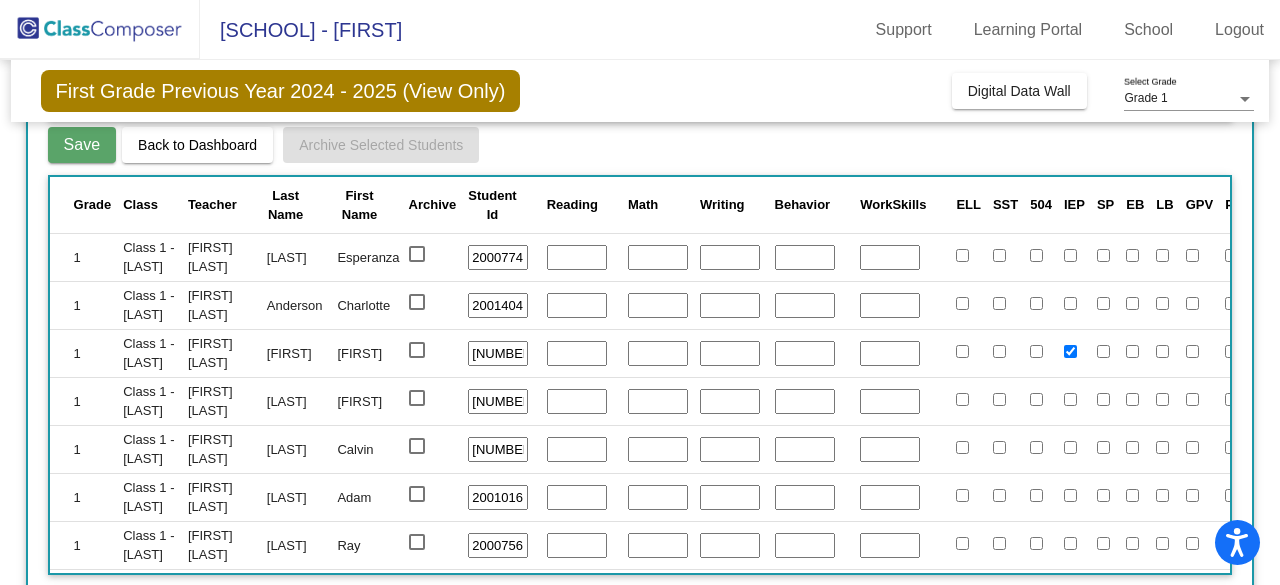 scroll, scrollTop: 230, scrollLeft: 0, axis: vertical 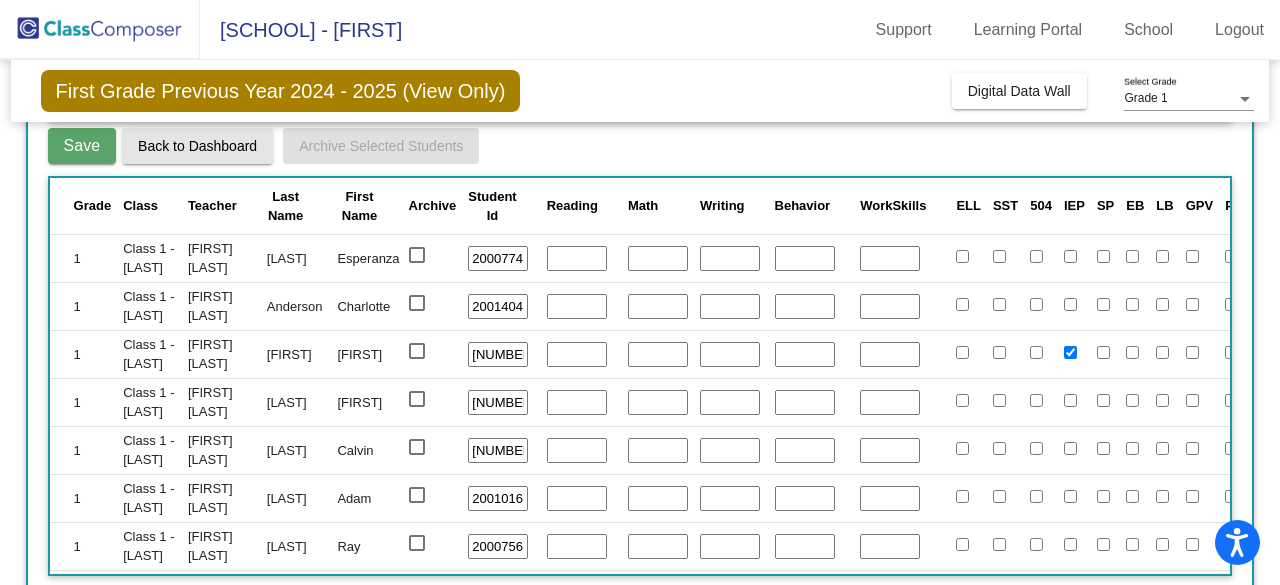 click on "Back to Dashboard" 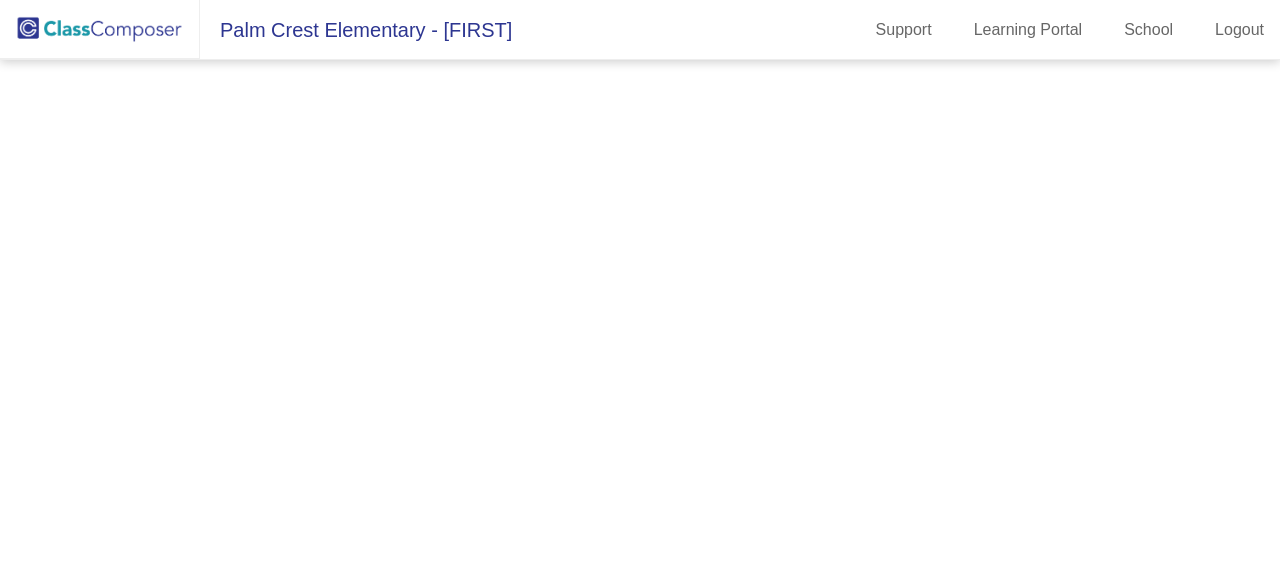 scroll, scrollTop: 0, scrollLeft: 0, axis: both 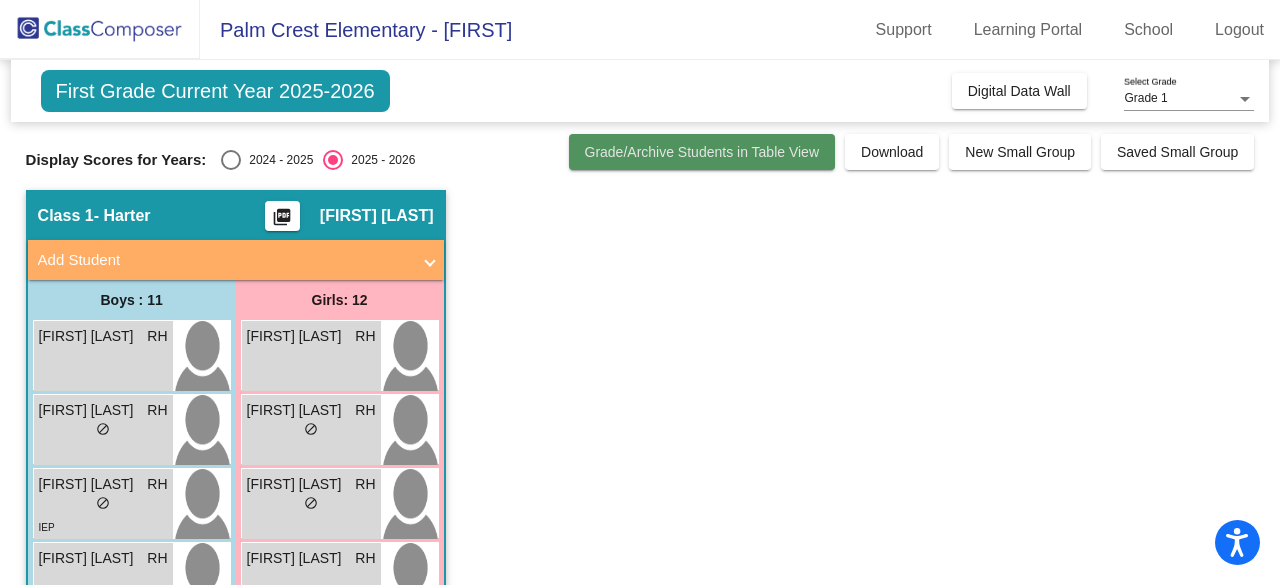 click on "Grade/Archive Students in Table View" 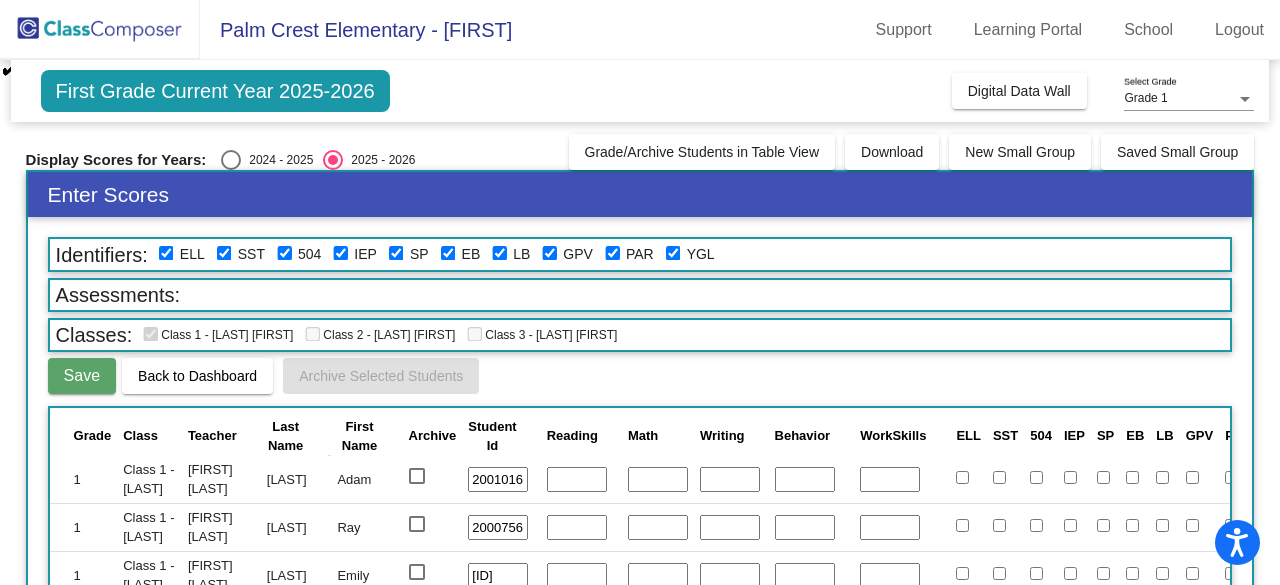 scroll, scrollTop: 0, scrollLeft: 0, axis: both 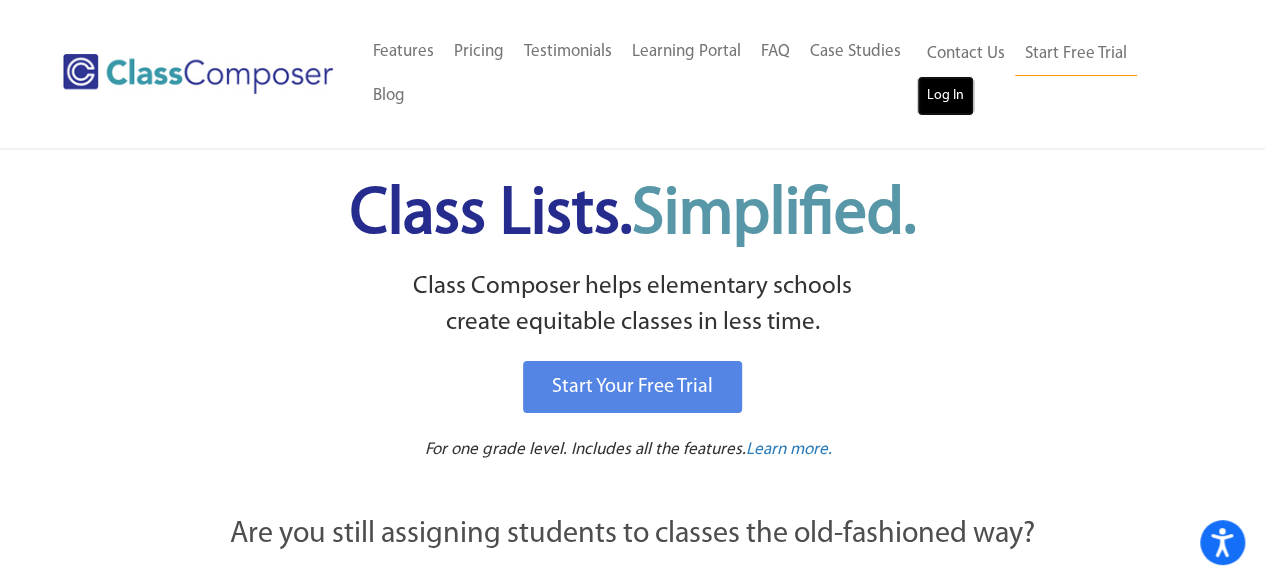 click on "Log In" at bounding box center [945, 96] 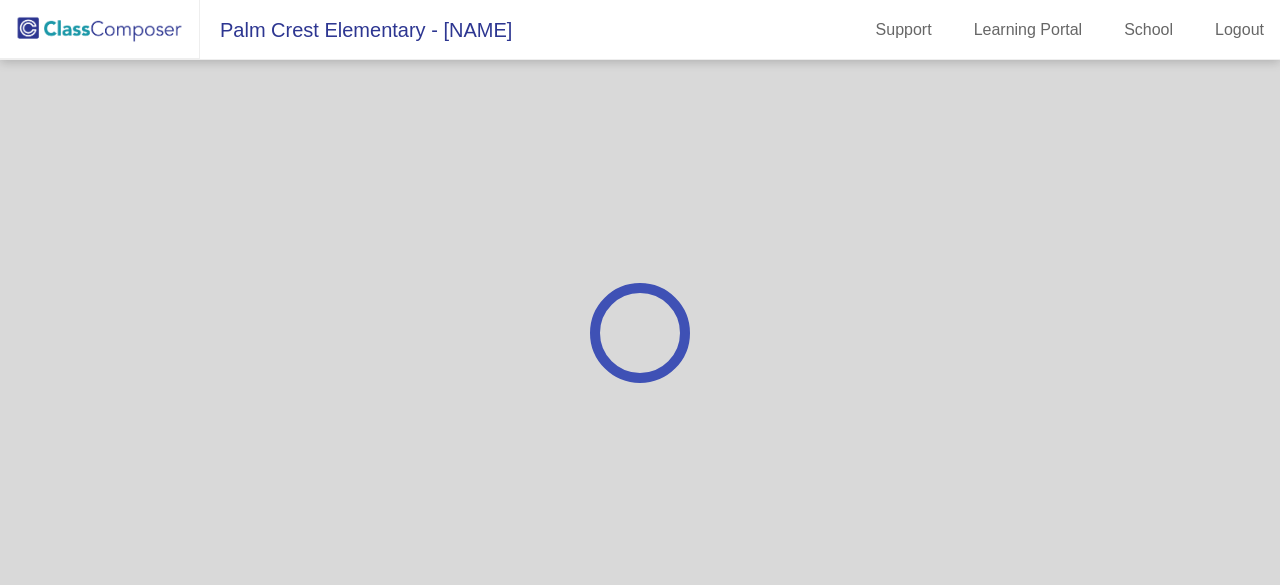 scroll, scrollTop: 0, scrollLeft: 0, axis: both 